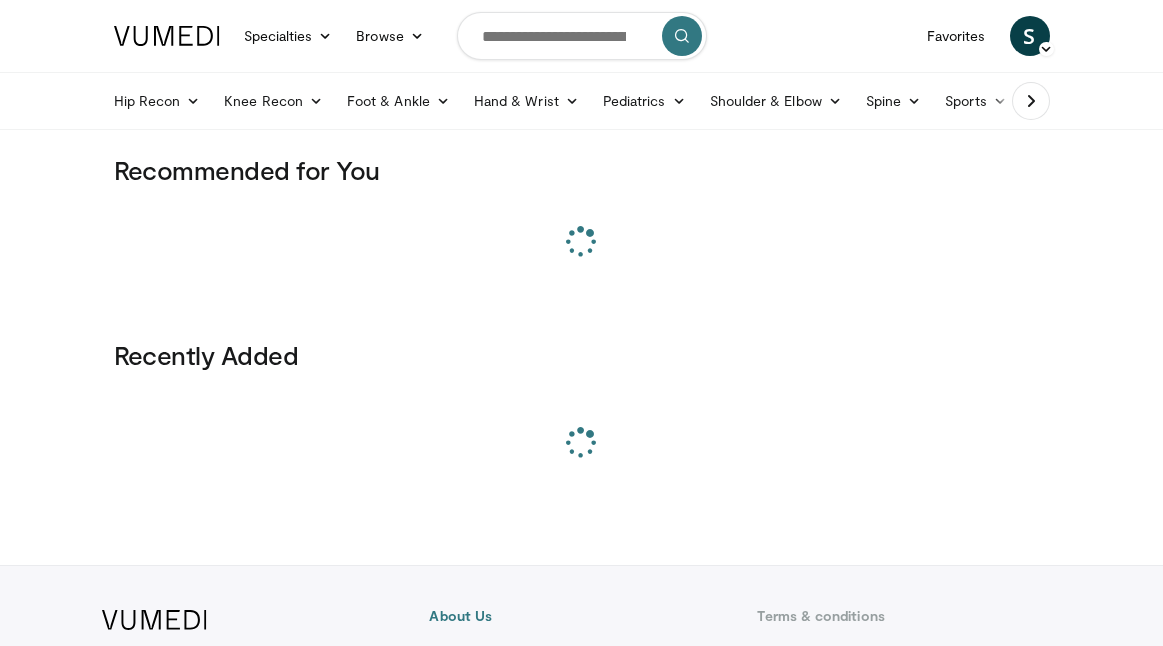 scroll, scrollTop: 0, scrollLeft: 0, axis: both 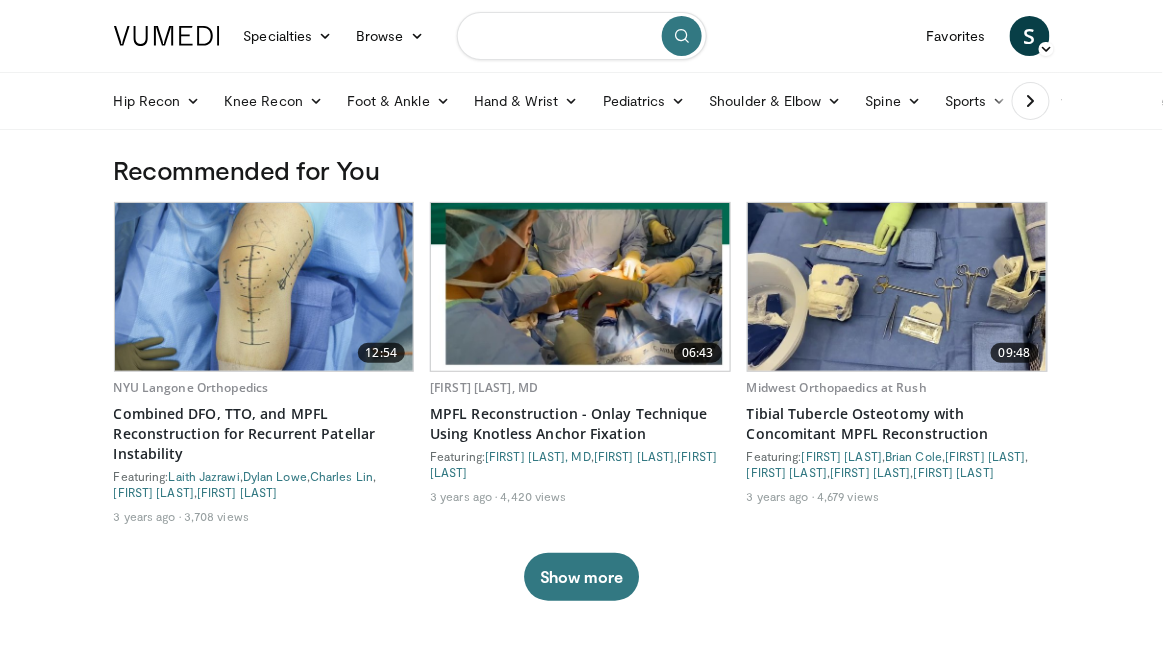 click at bounding box center [582, 36] 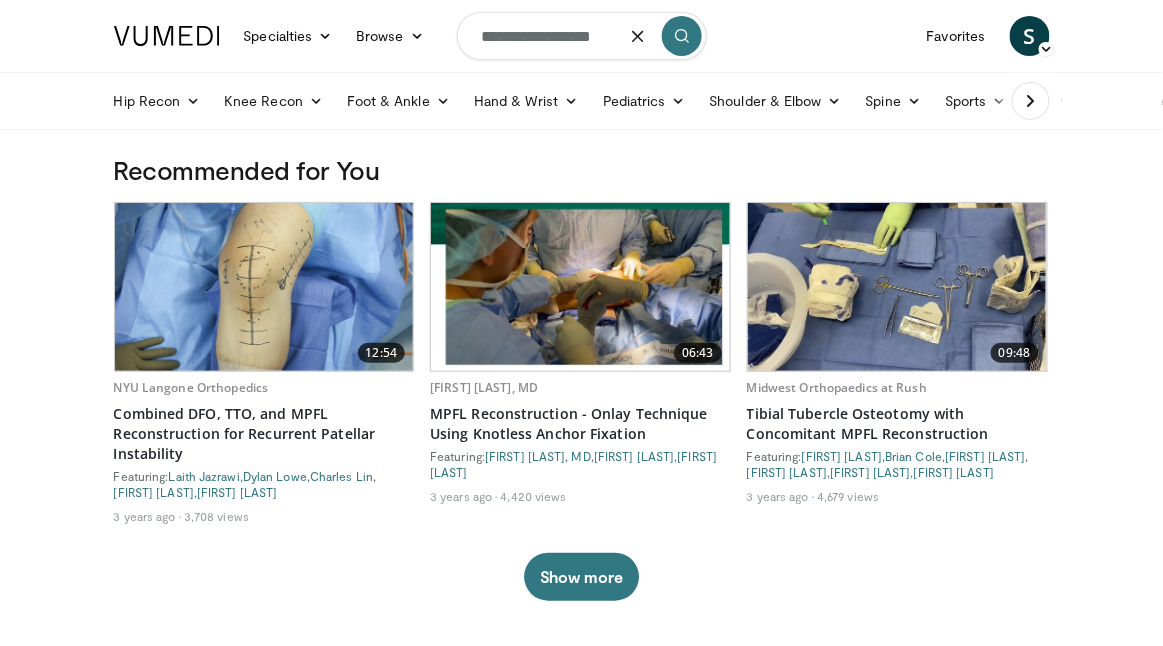type on "**********" 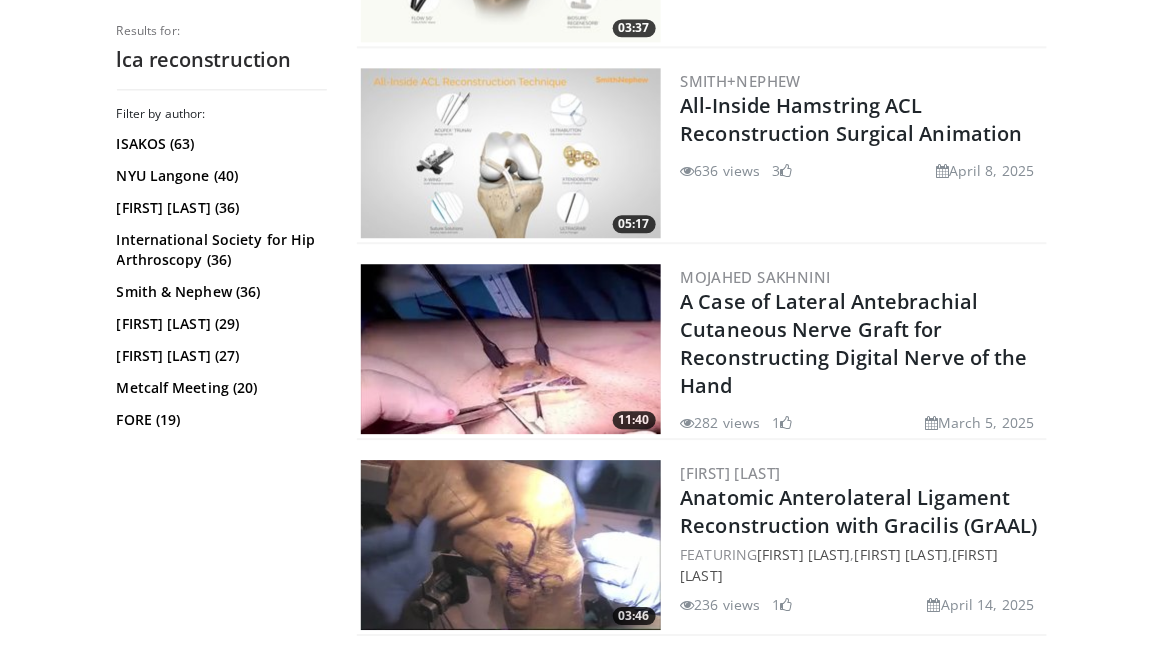 scroll, scrollTop: 4813, scrollLeft: 0, axis: vertical 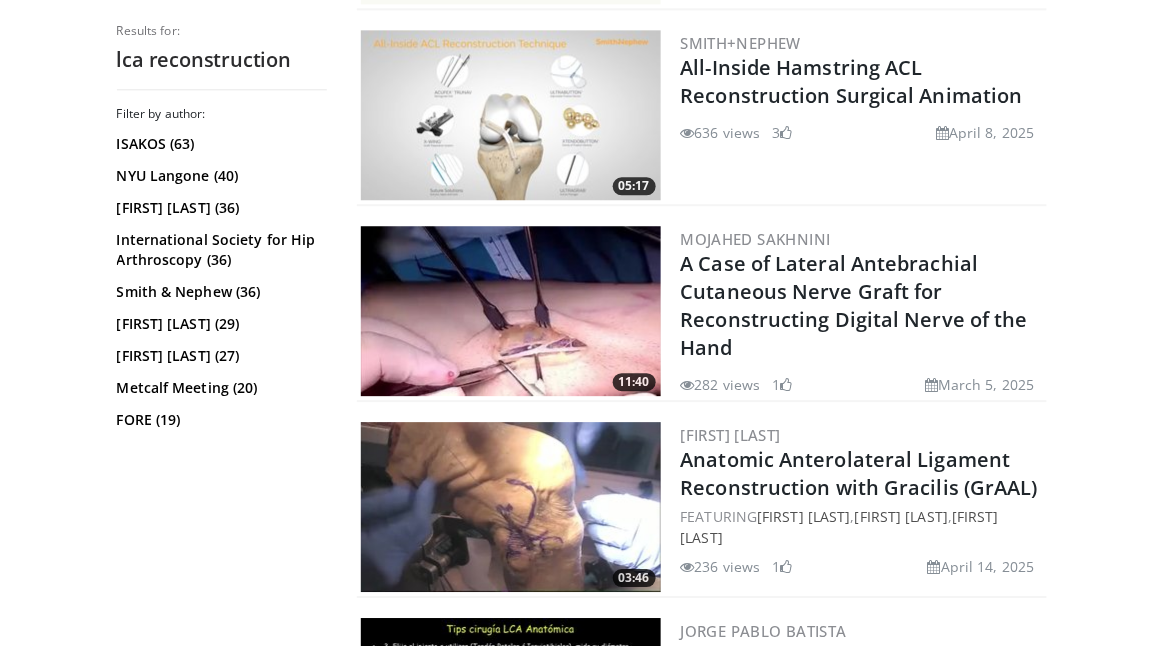 click at bounding box center [511, 115] 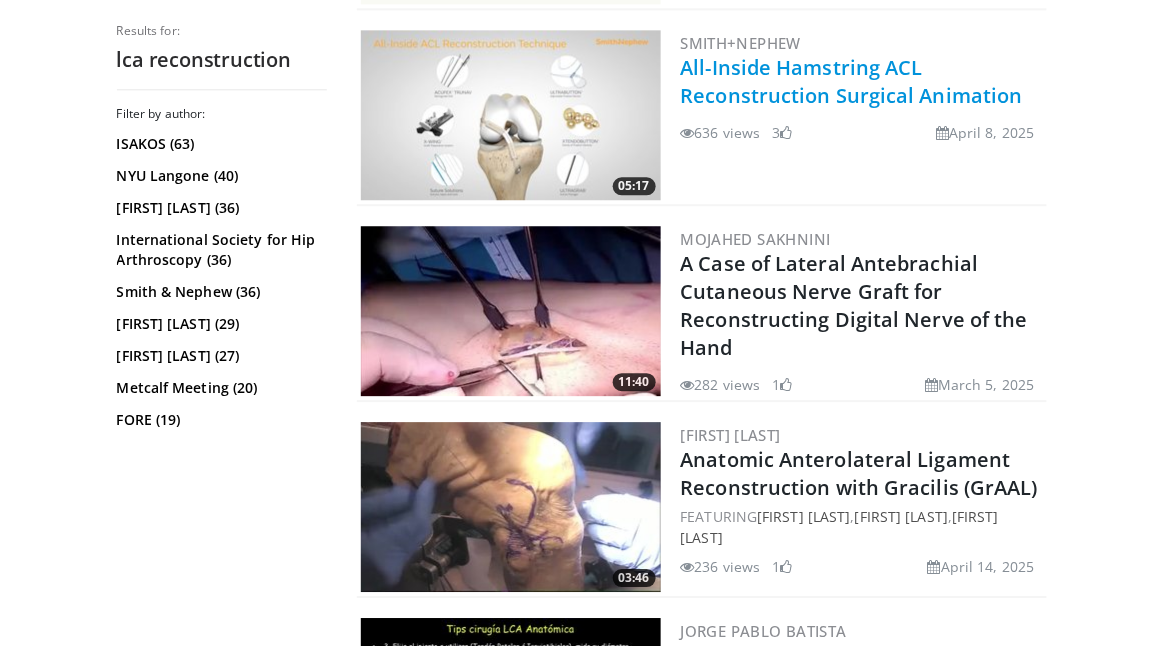 click on "All-Inside Hamstring ACL Reconstruction Surgical Animation" at bounding box center (852, 81) 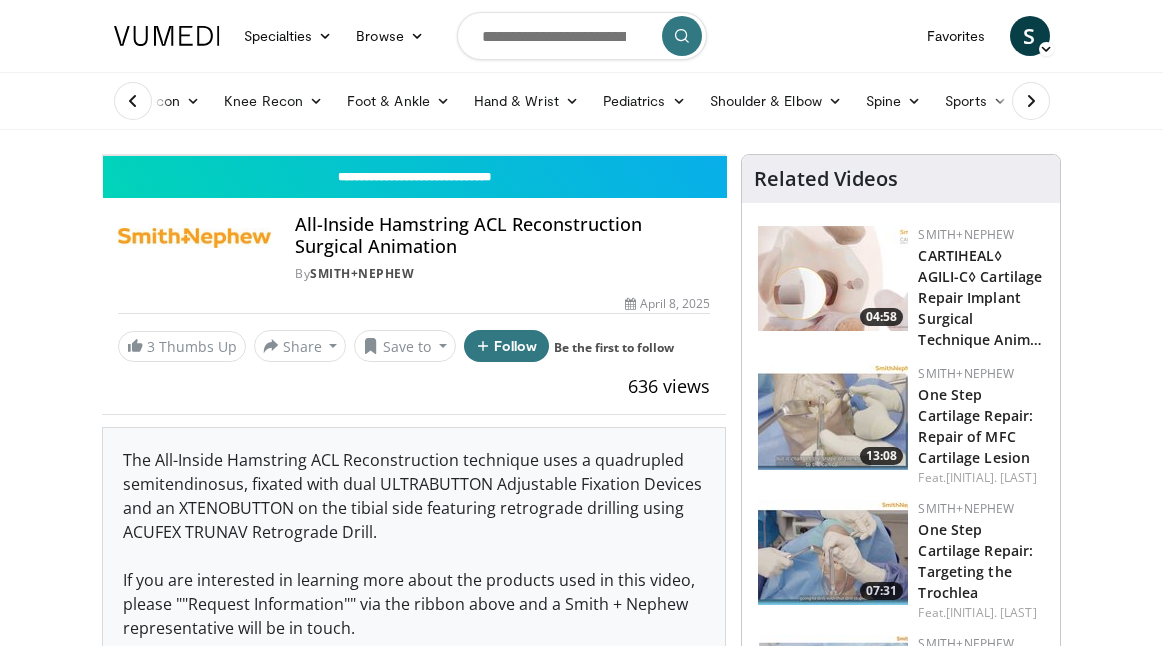 scroll, scrollTop: 0, scrollLeft: 0, axis: both 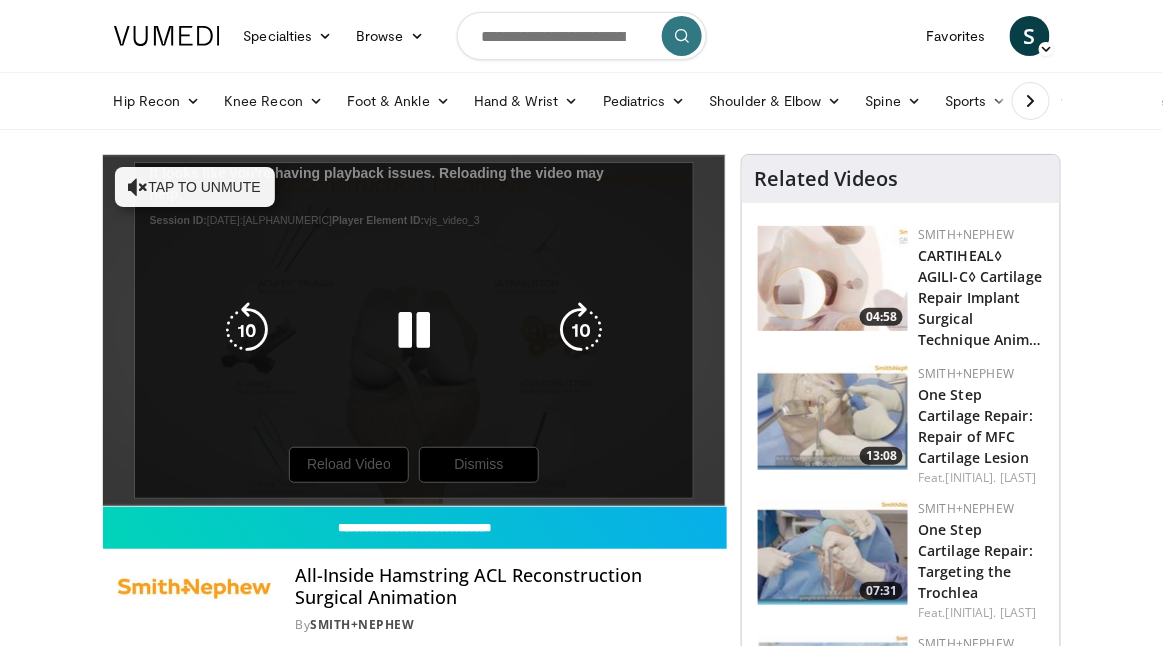 click on "Tap to unmute" at bounding box center [195, 187] 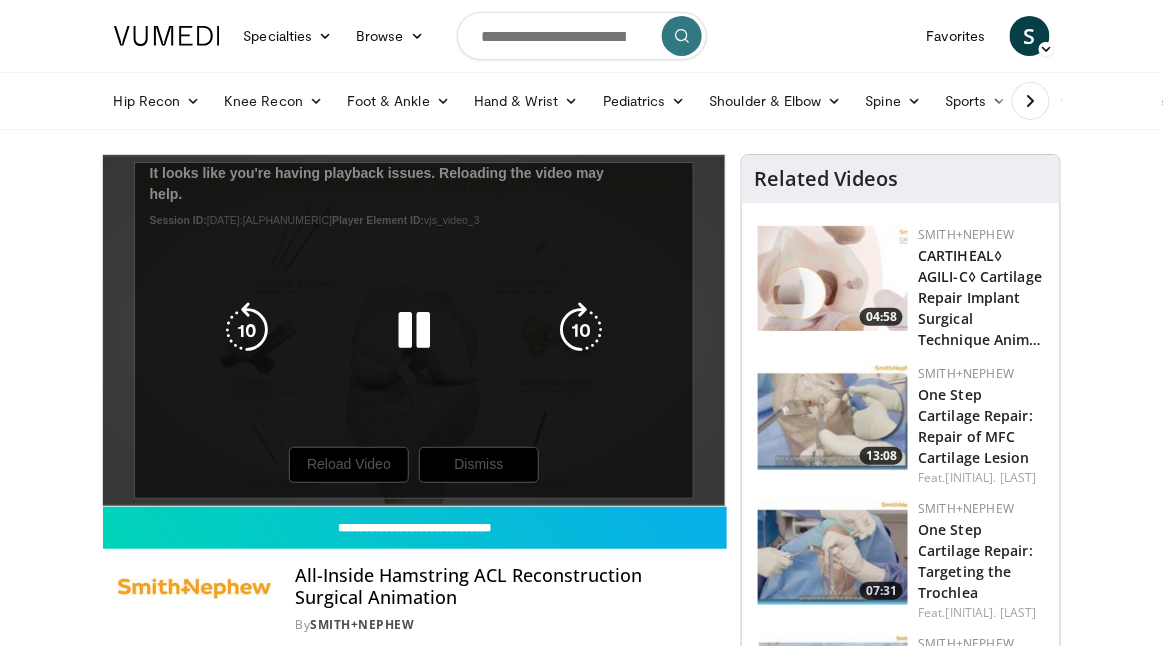 click on "10 seconds
Tap to unmute" at bounding box center [414, 330] 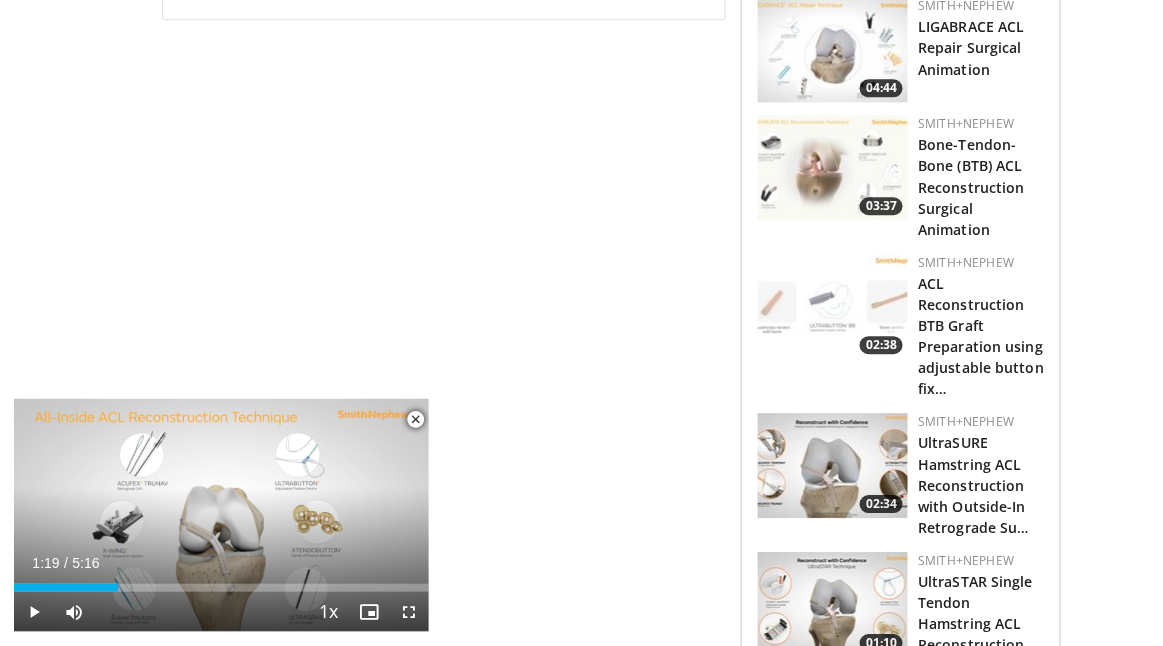 scroll, scrollTop: 1170, scrollLeft: 0, axis: vertical 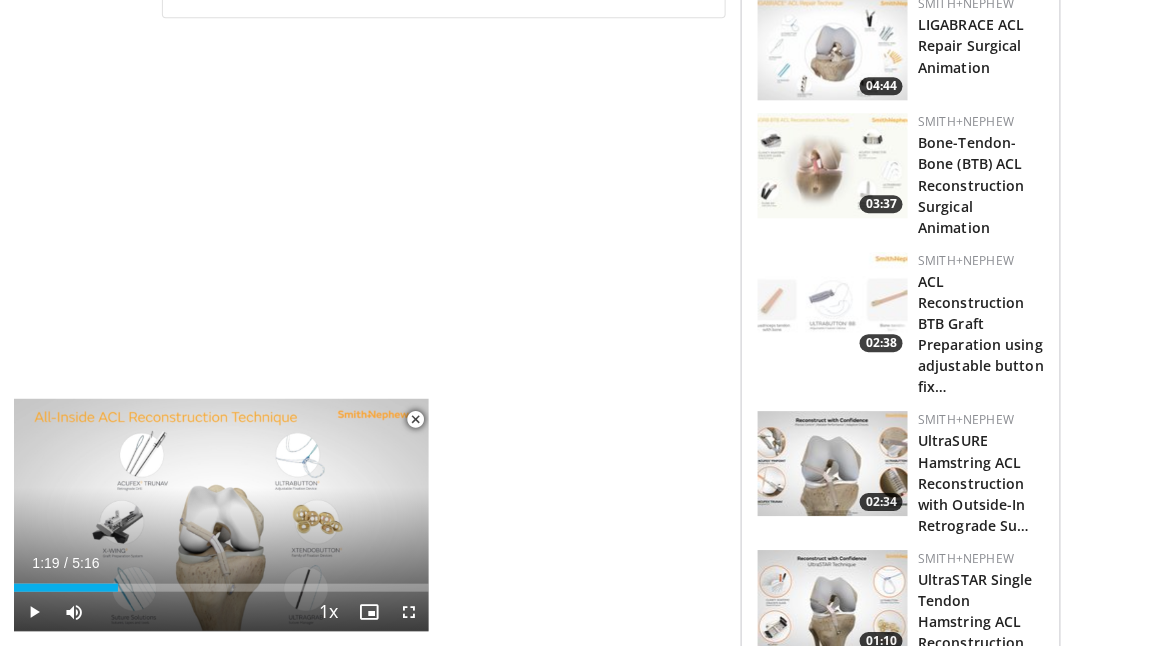 click at bounding box center [833, 304] 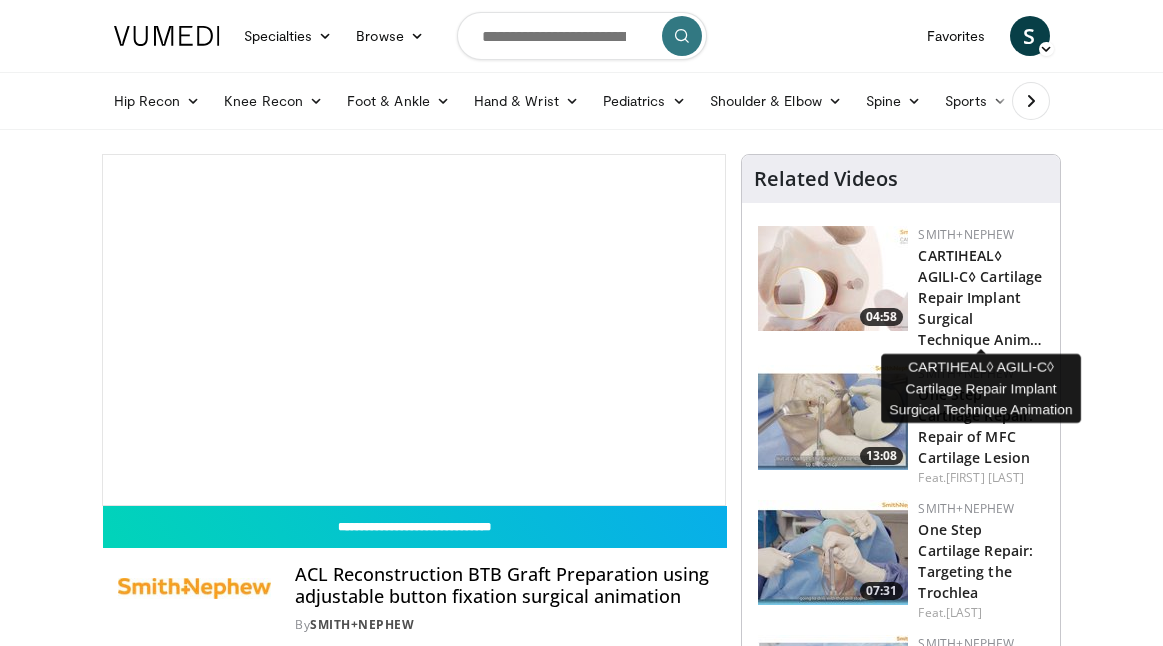 scroll, scrollTop: 0, scrollLeft: 0, axis: both 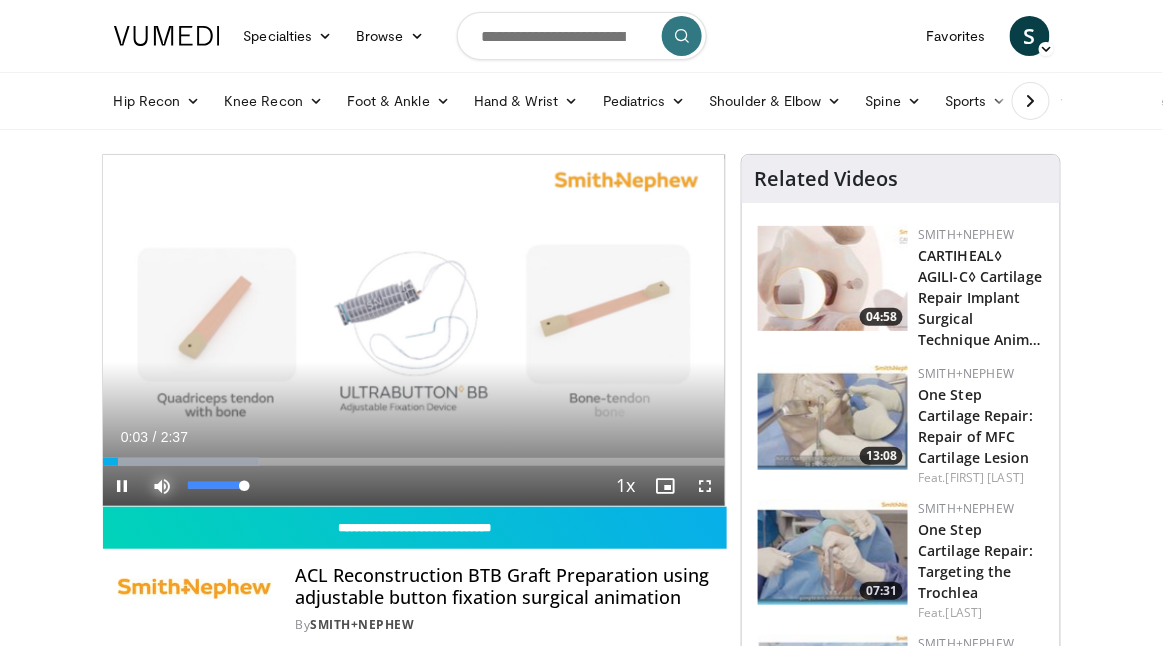 click at bounding box center [163, 486] 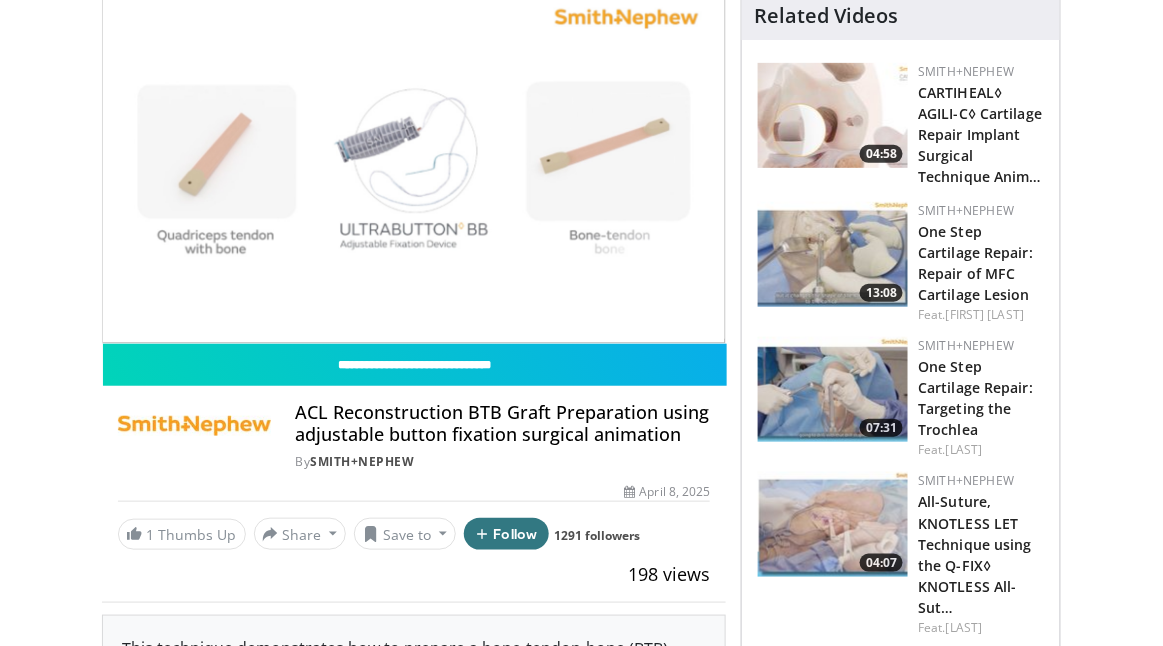 scroll, scrollTop: 0, scrollLeft: 0, axis: both 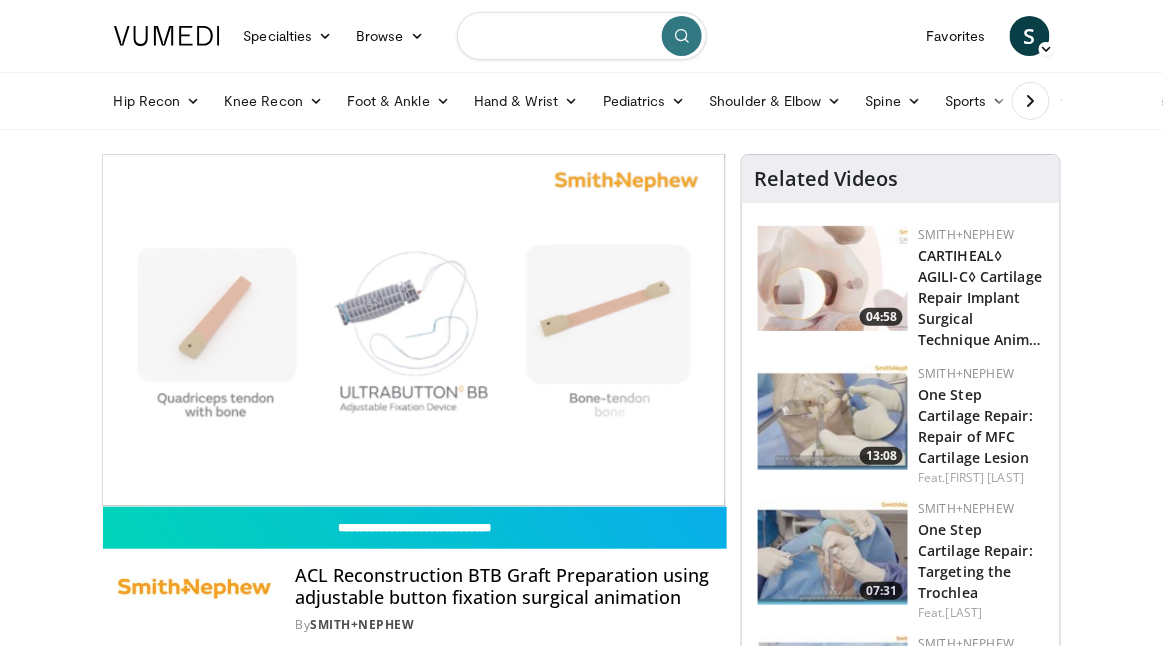 click at bounding box center (582, 36) 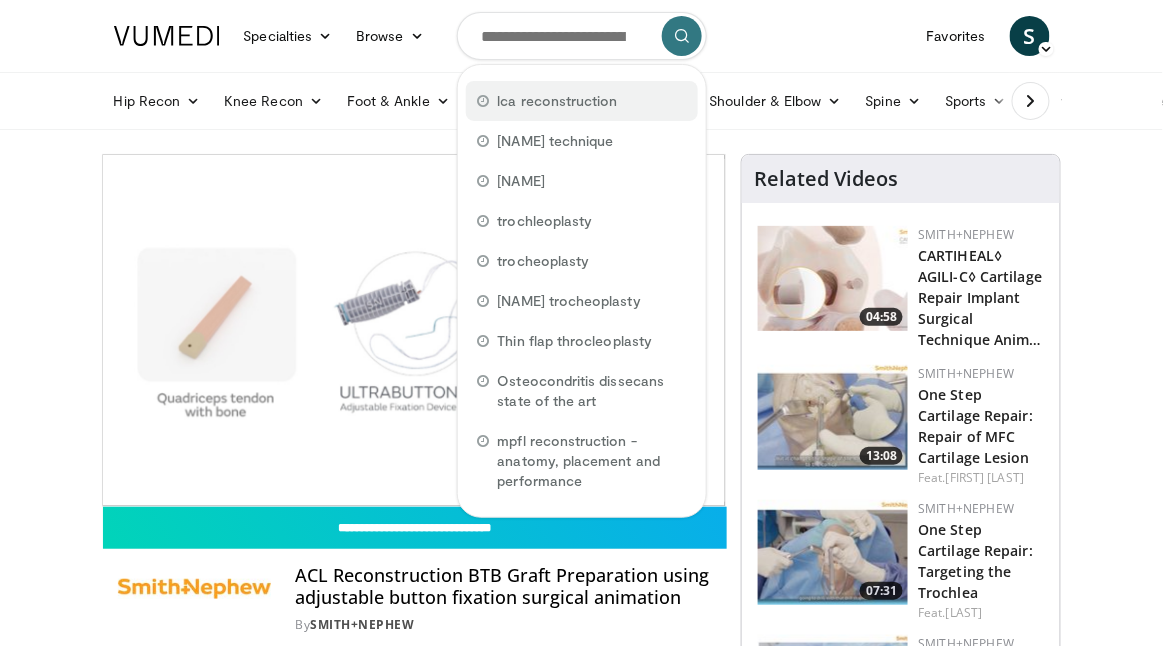 click on "lca reconstruction" at bounding box center [582, 101] 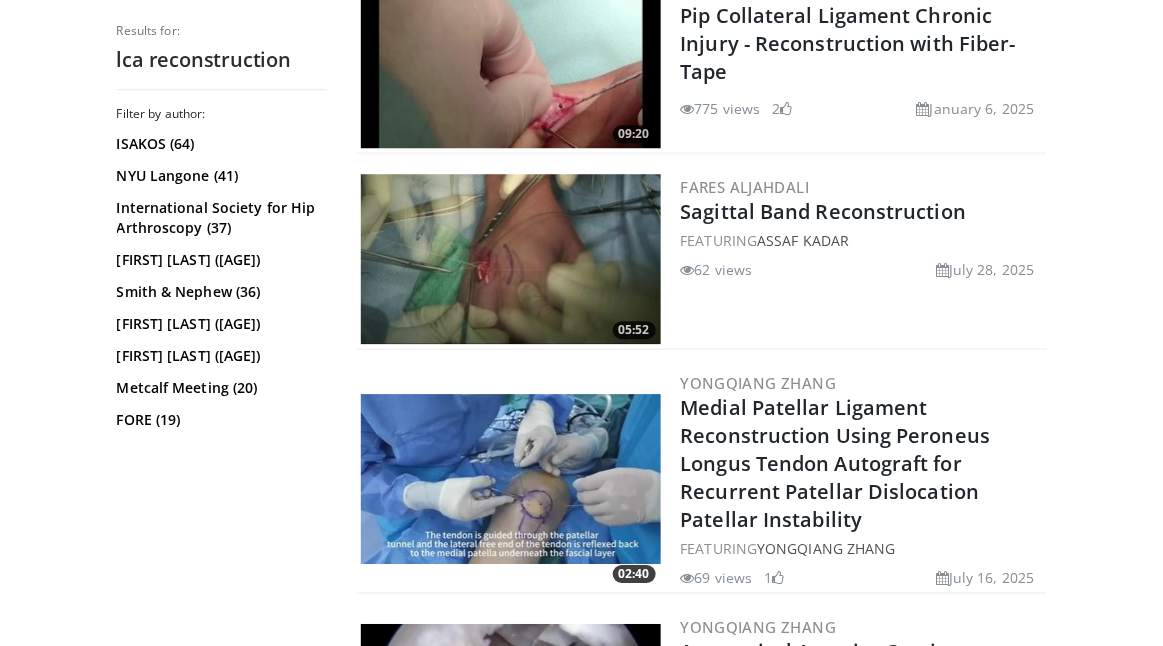 scroll, scrollTop: 3080, scrollLeft: 0, axis: vertical 